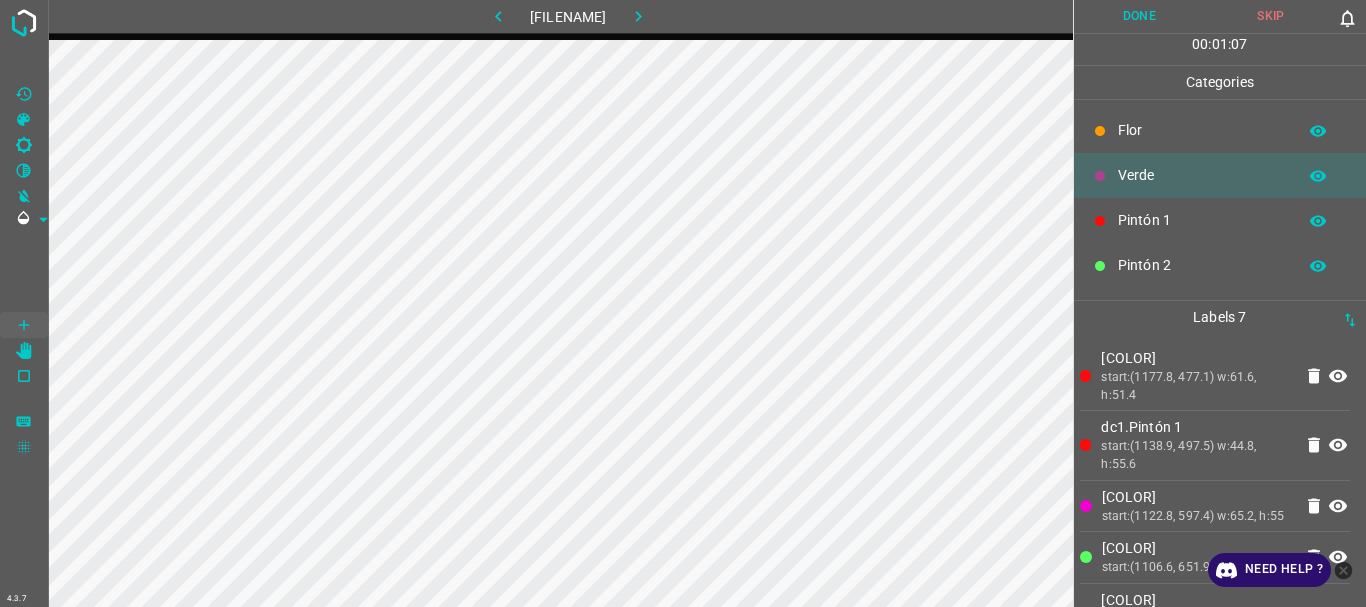 scroll, scrollTop: 0, scrollLeft: 0, axis: both 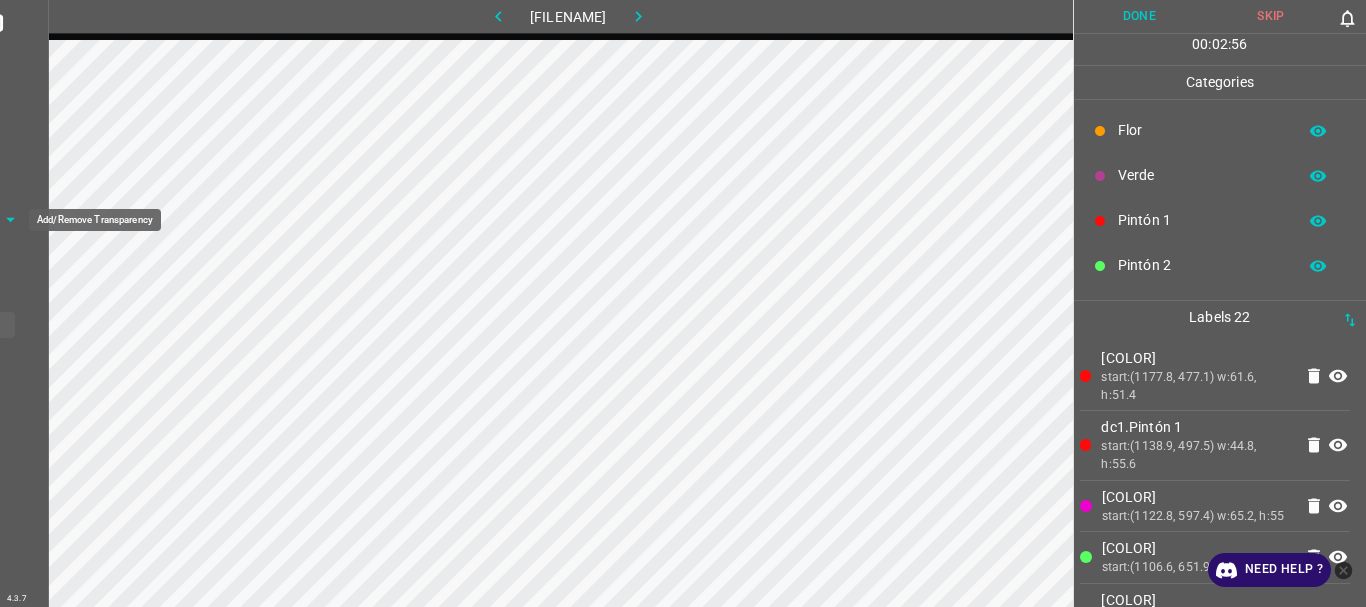 click 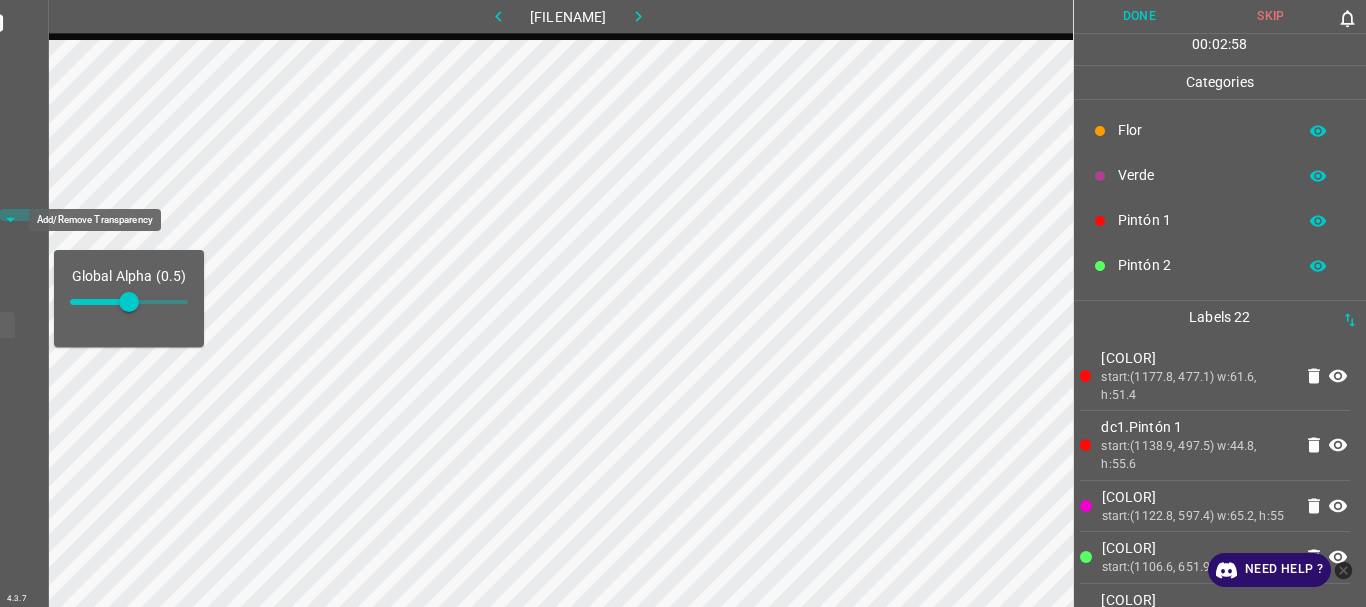 click 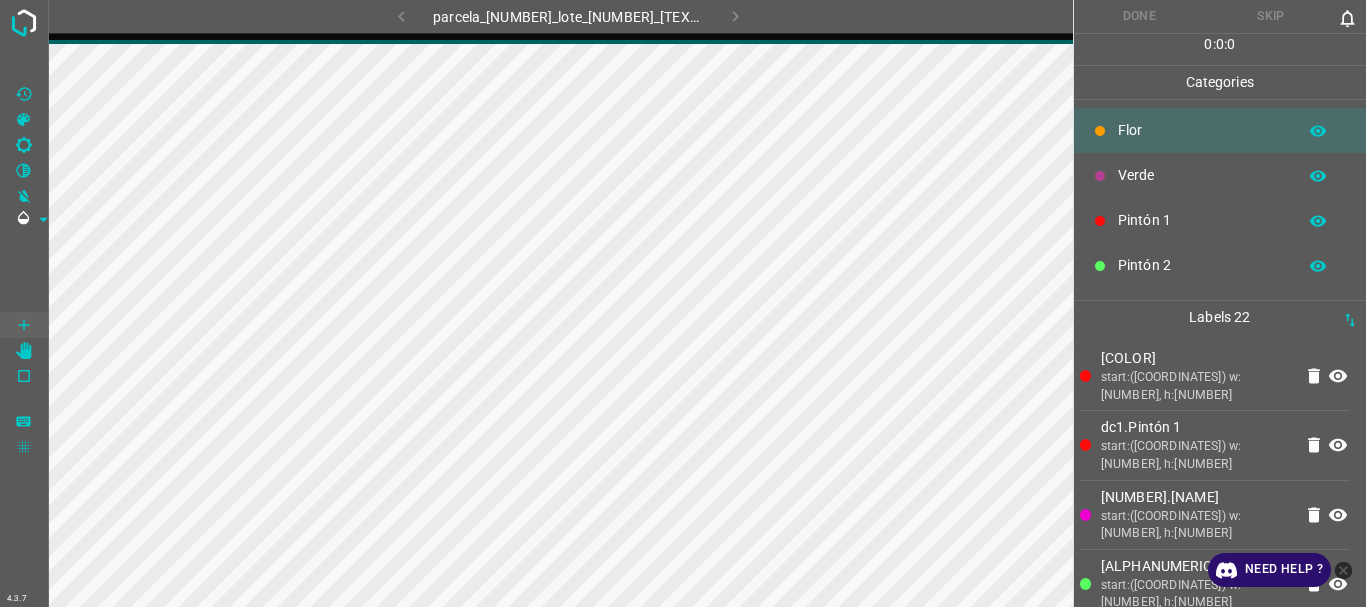 scroll, scrollTop: 0, scrollLeft: 0, axis: both 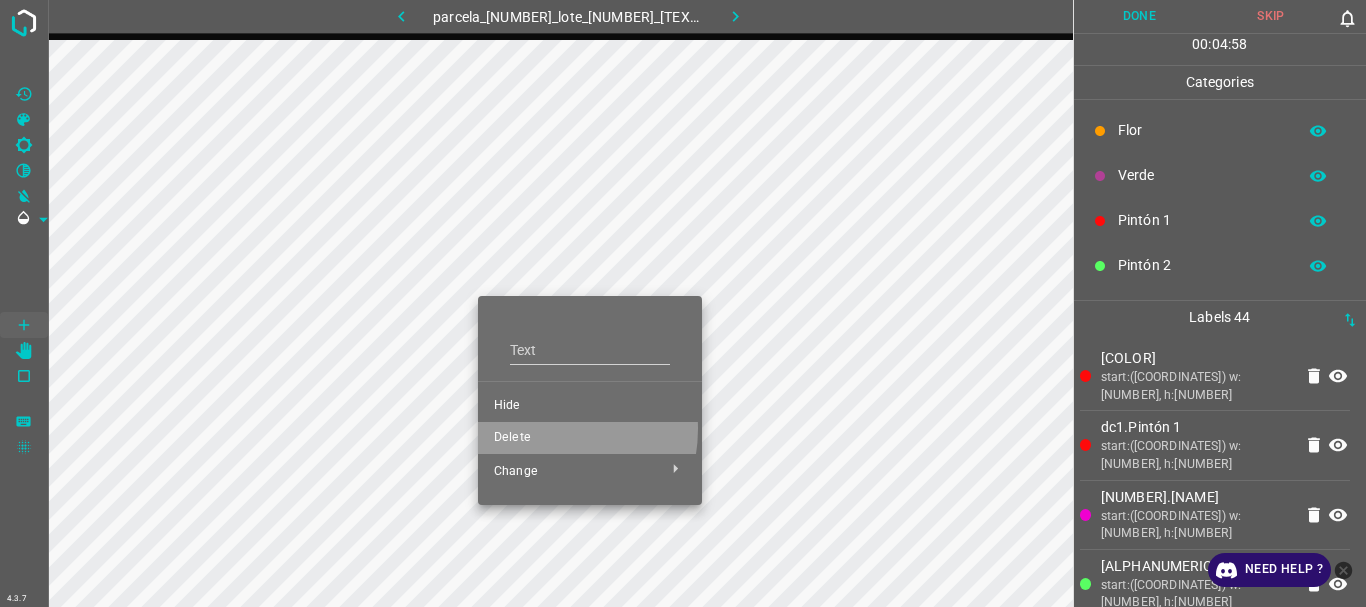 click on "Delete" at bounding box center (590, 438) 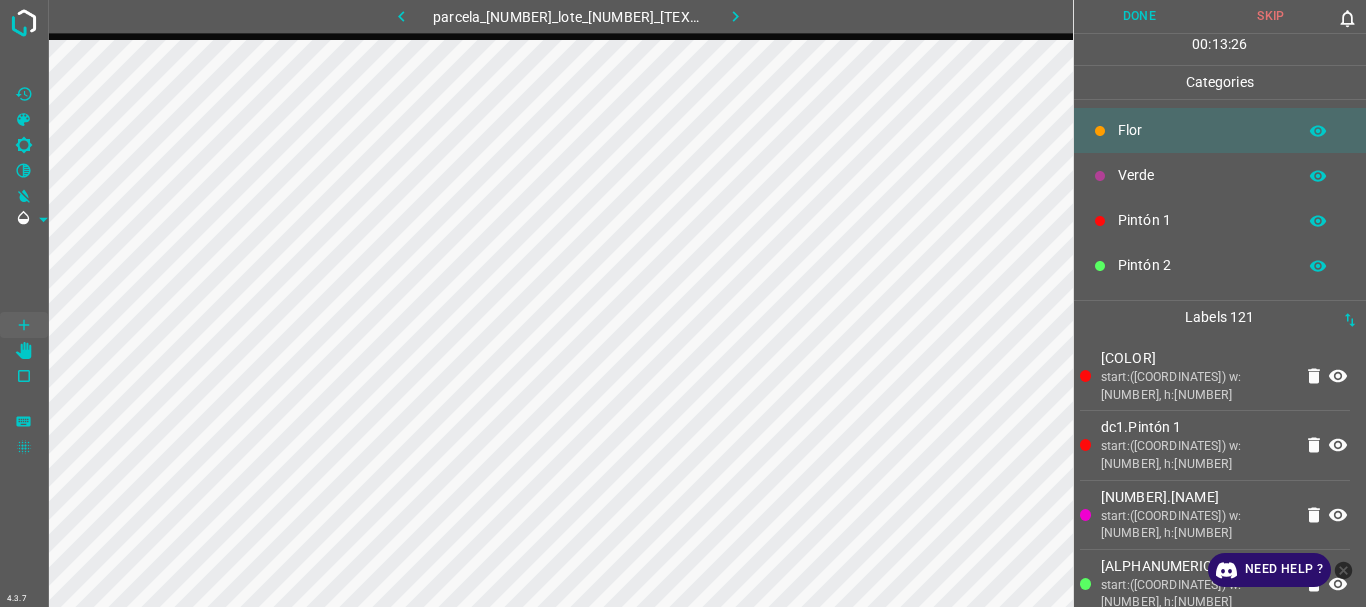 click on "Done" at bounding box center [1140, 16] 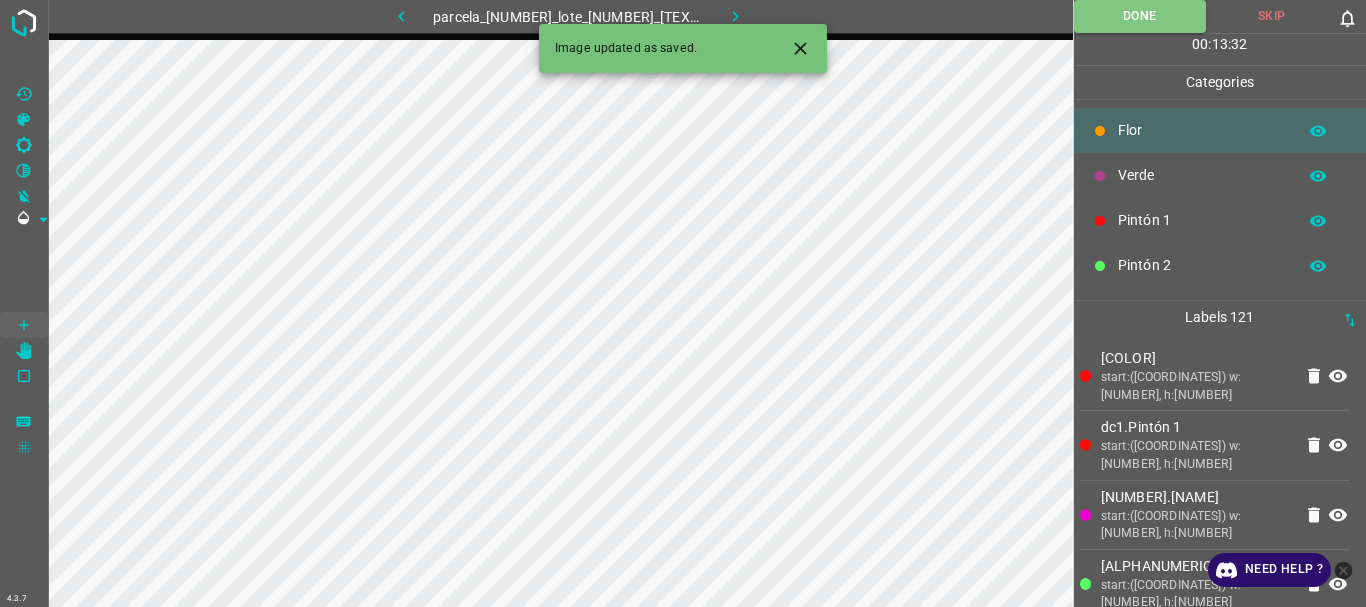 click 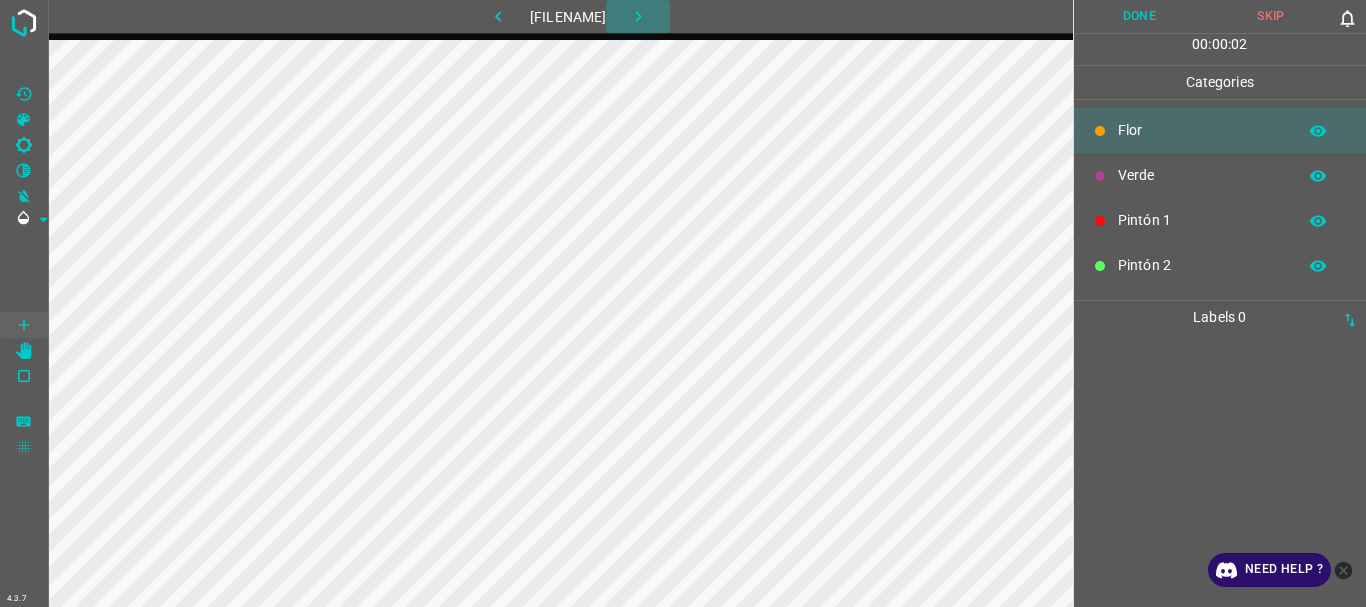click 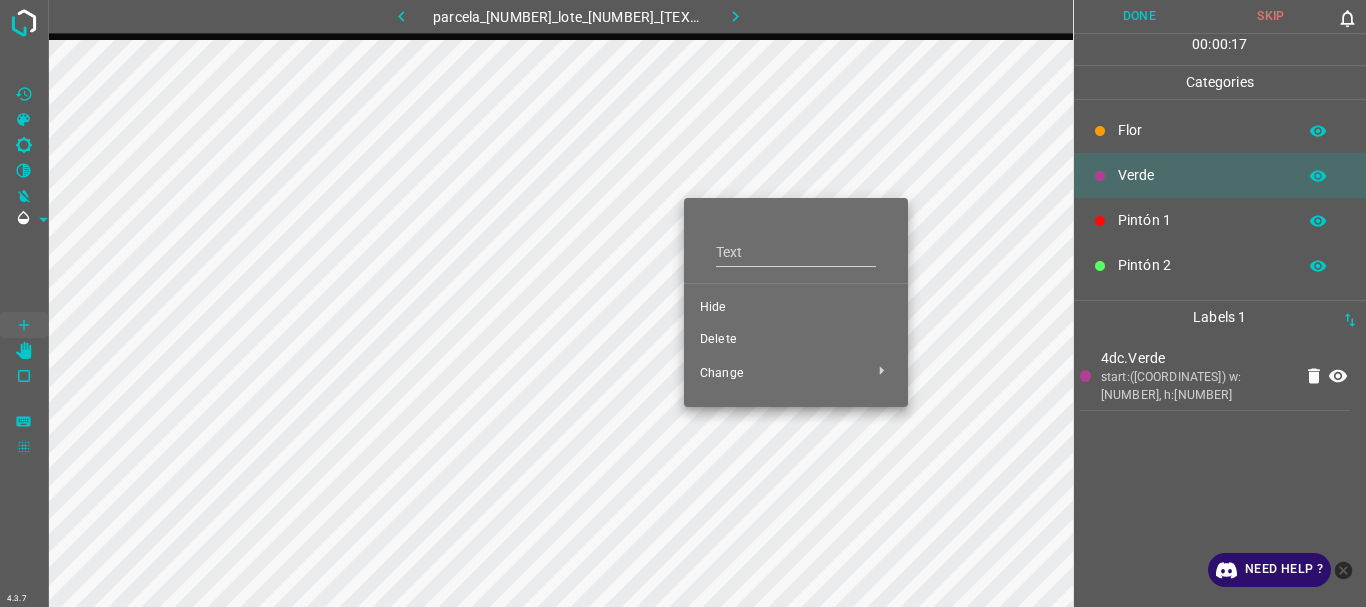 click on "Delete" at bounding box center [796, 340] 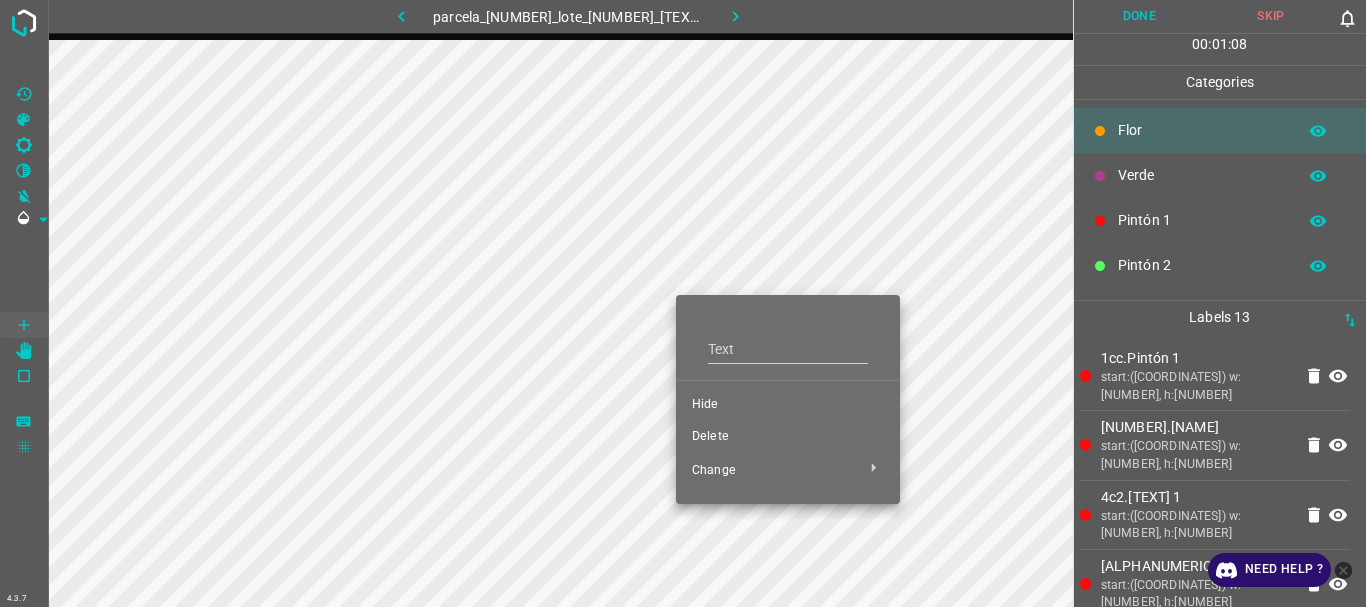 click on "Delete" at bounding box center [788, 437] 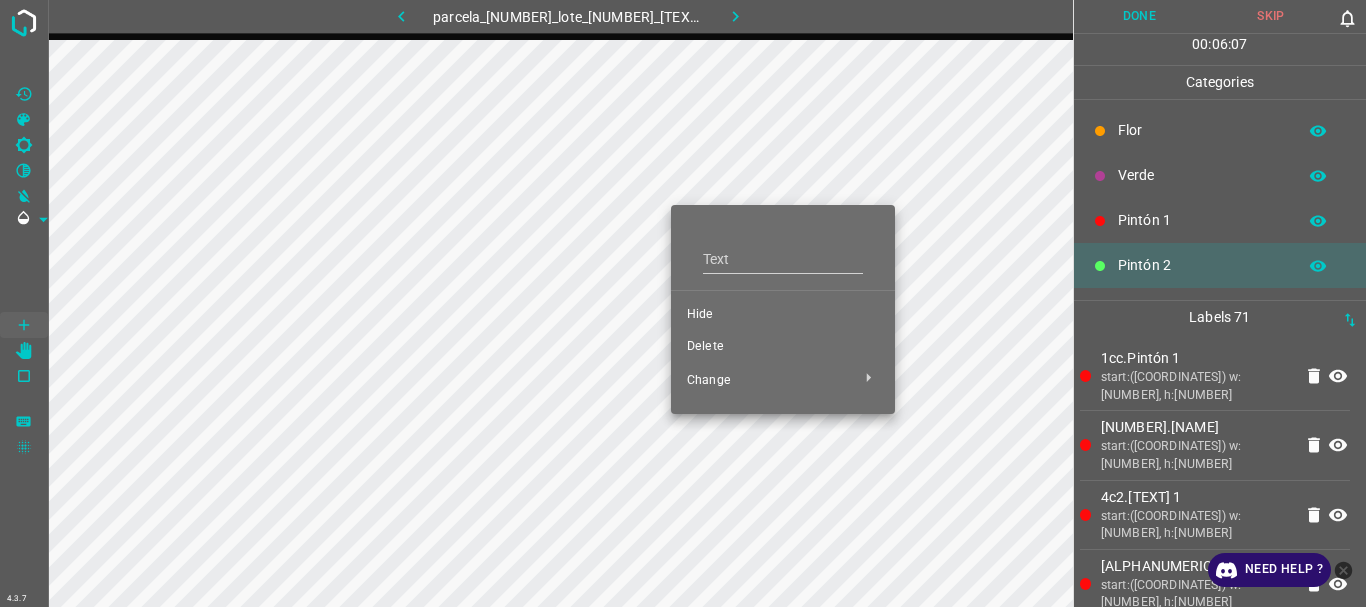 click on "Delete" at bounding box center [783, 347] 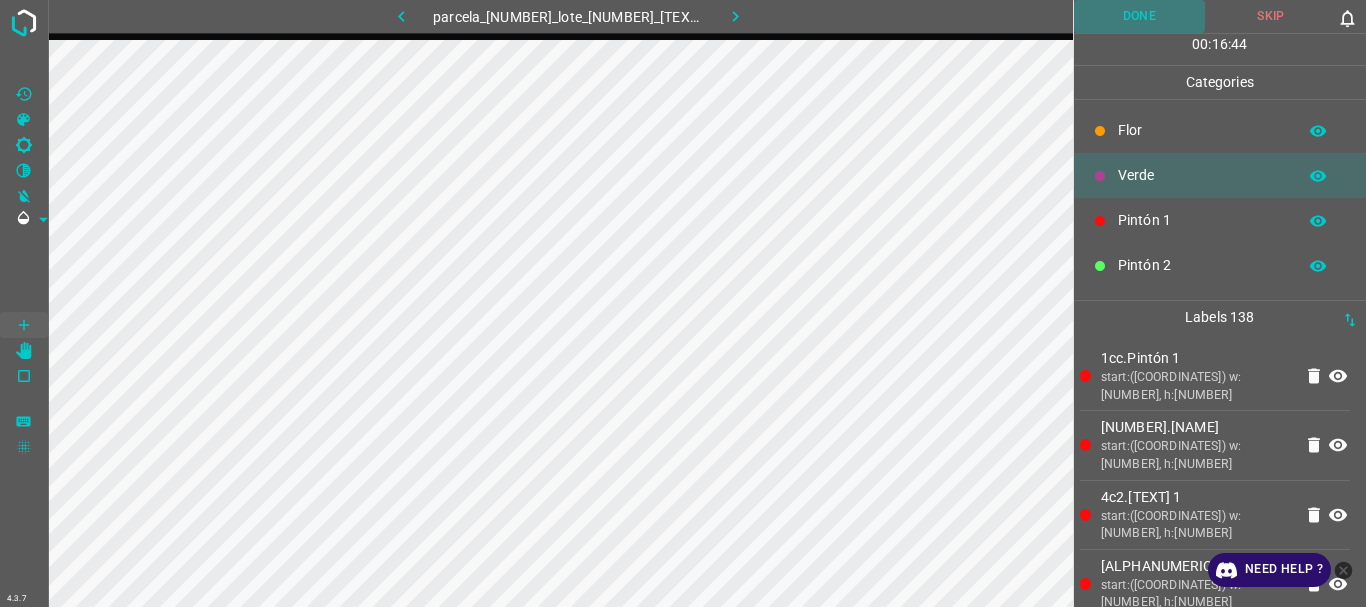 click on "Done" at bounding box center [1140, 16] 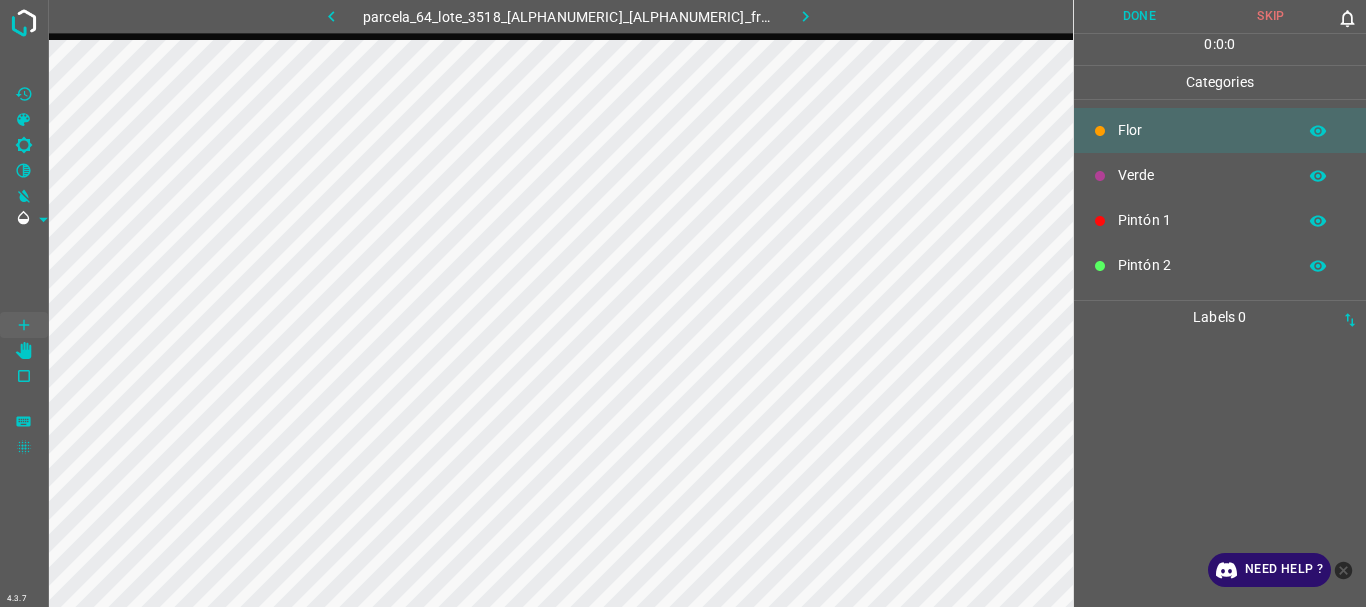 scroll, scrollTop: 0, scrollLeft: 0, axis: both 